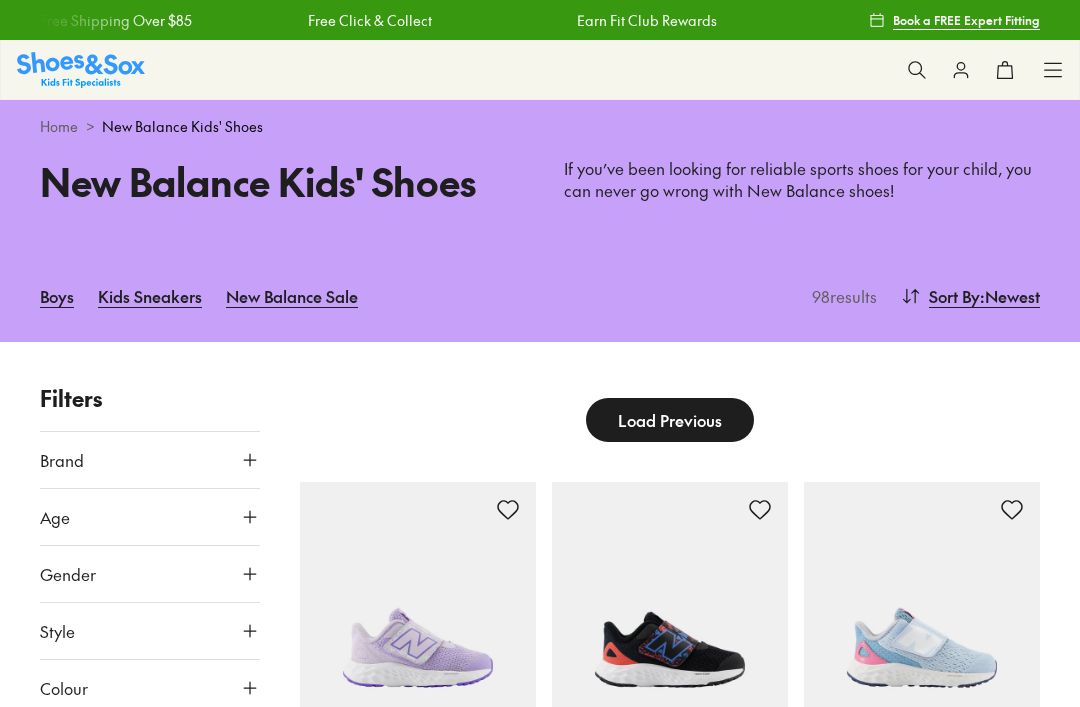 scroll, scrollTop: 176, scrollLeft: 0, axis: vertical 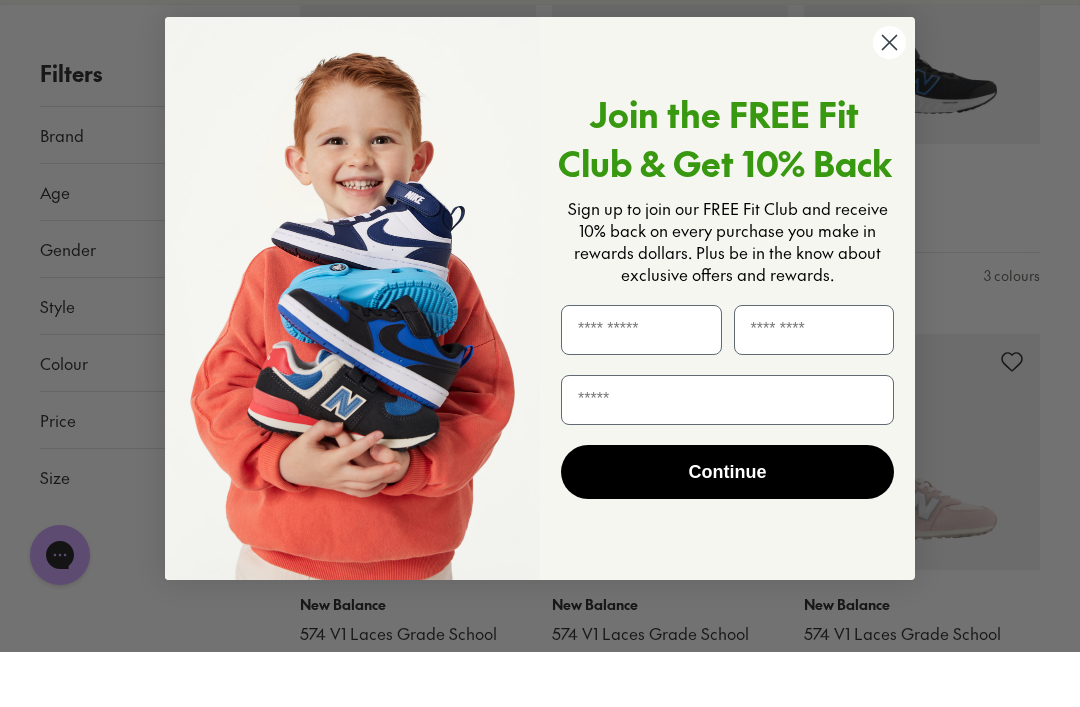 click 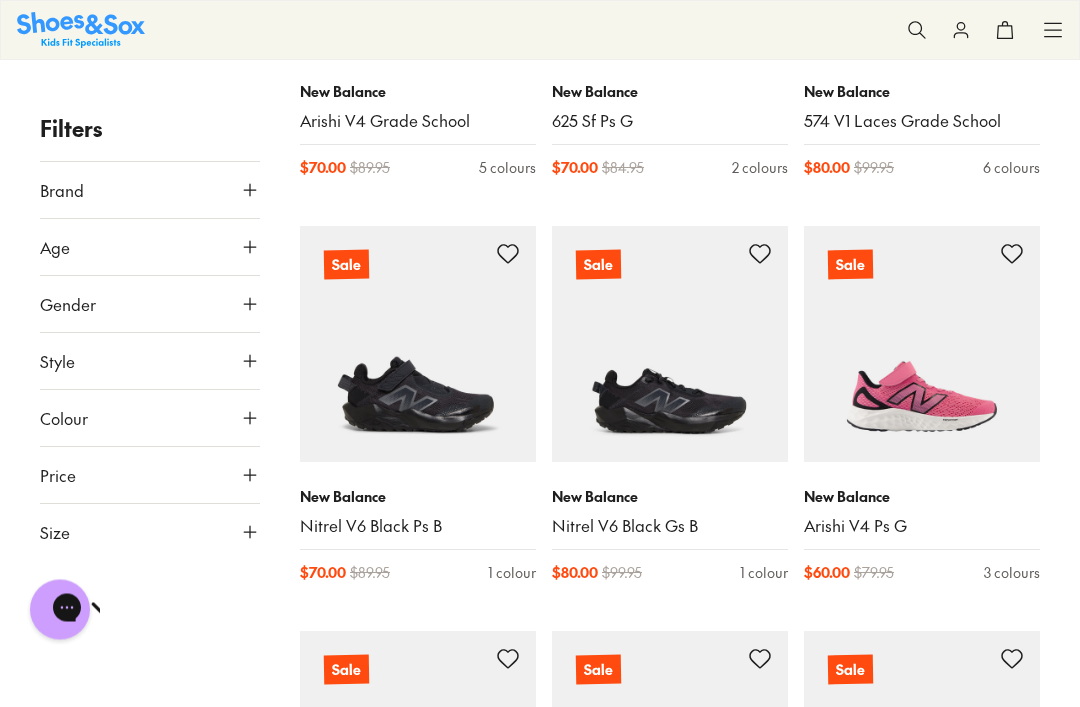 scroll, scrollTop: 3520, scrollLeft: 0, axis: vertical 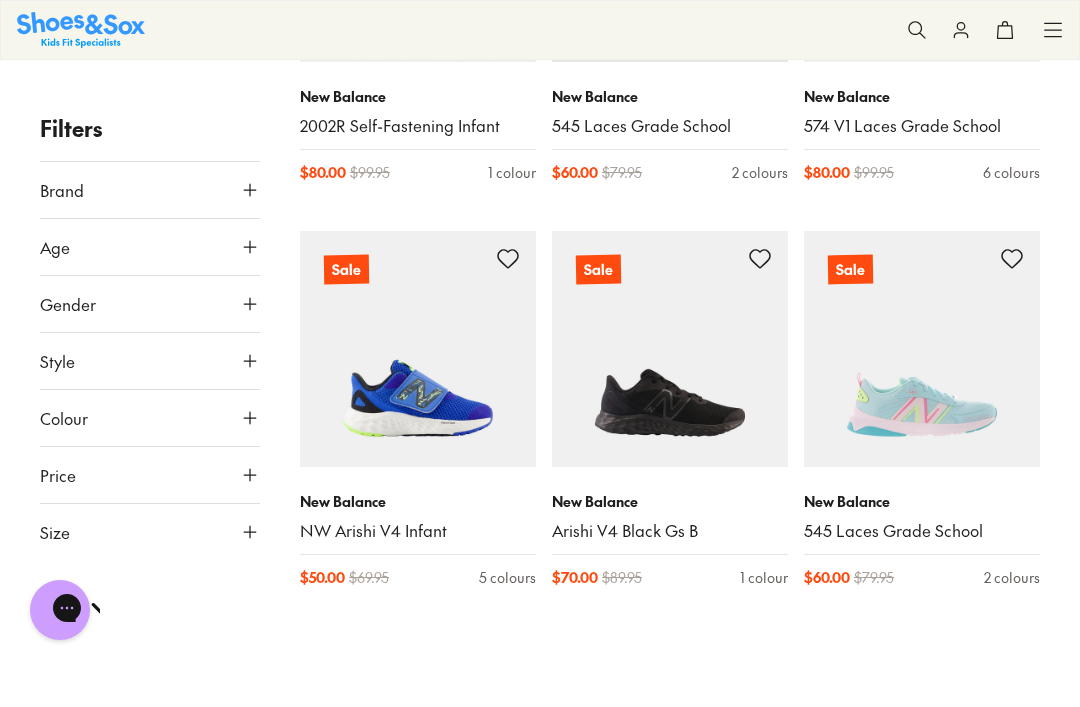 click at bounding box center [418, 349] 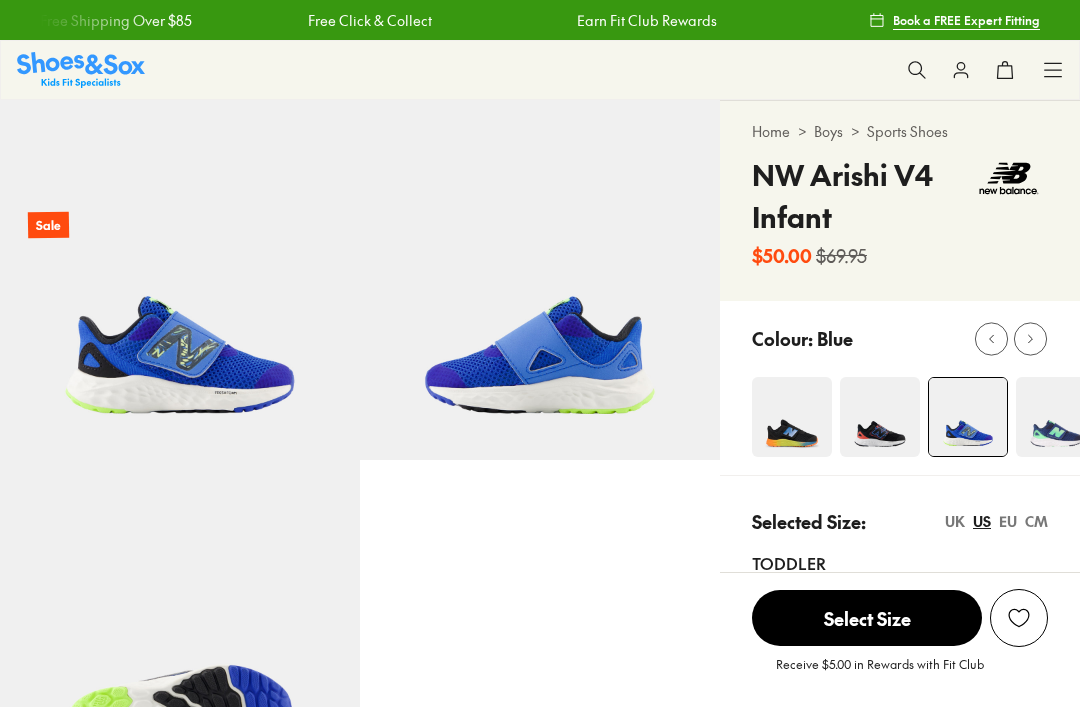 scroll, scrollTop: 0, scrollLeft: 0, axis: both 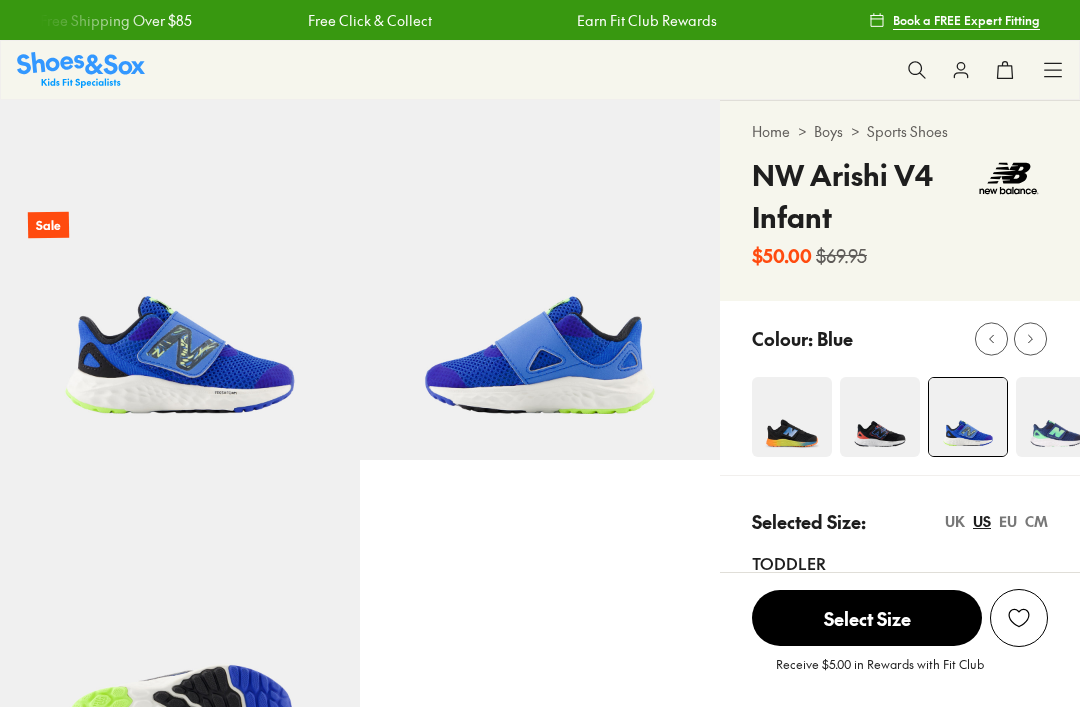 click at bounding box center (792, 417) 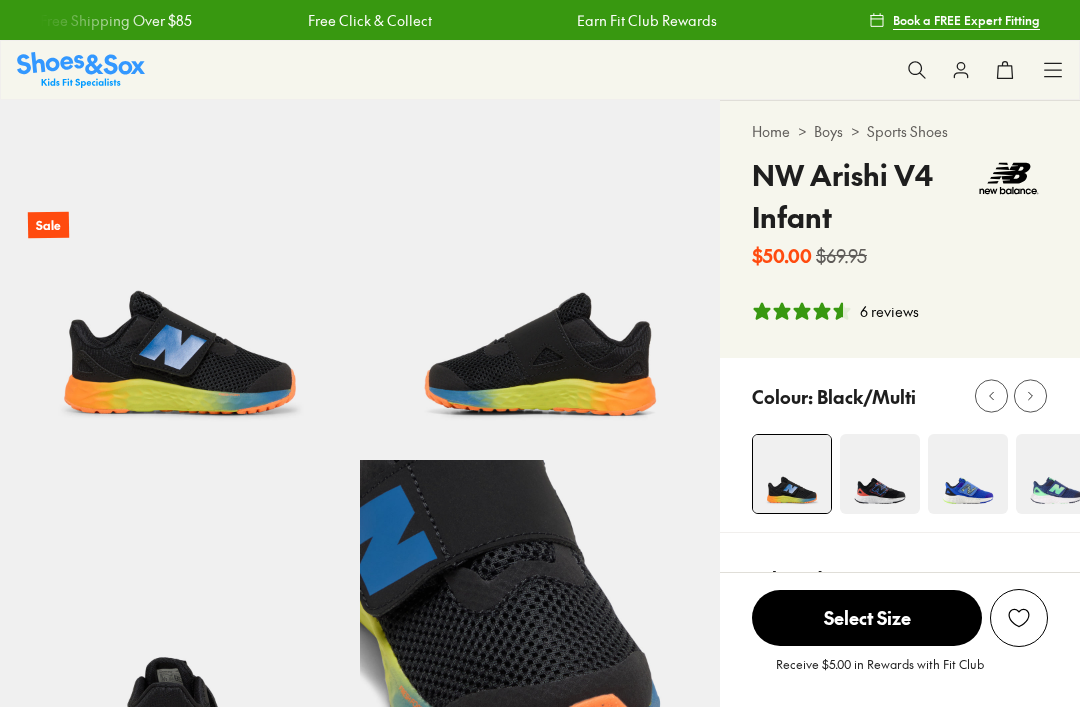 scroll, scrollTop: 211, scrollLeft: 0, axis: vertical 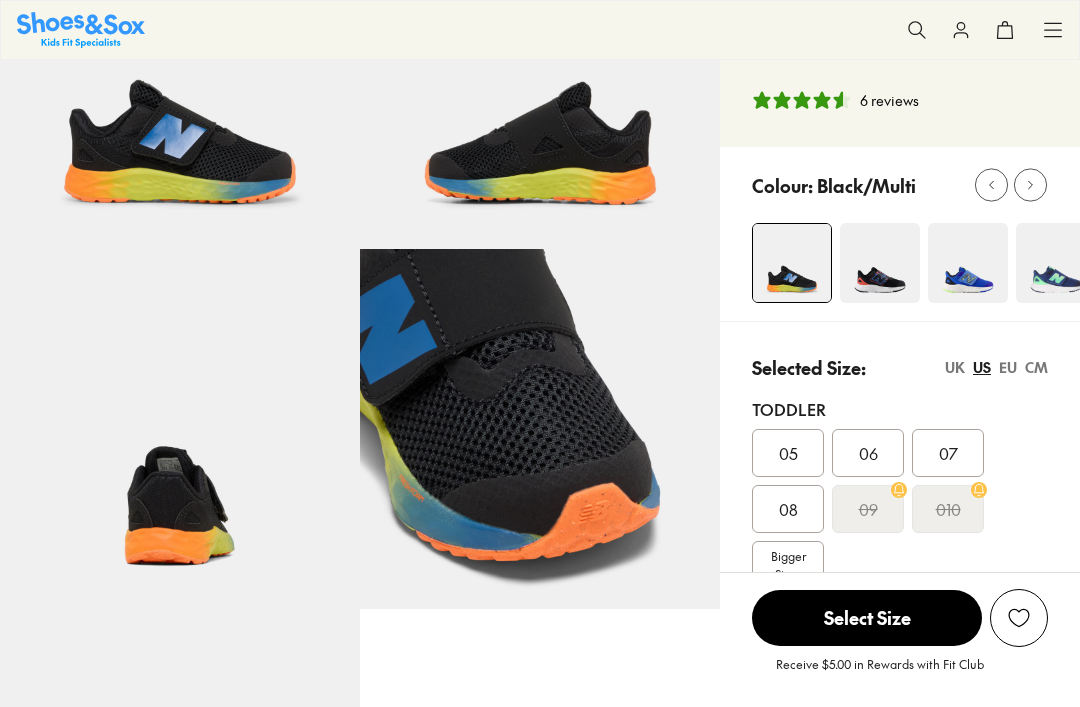 click on "Toddler 05 06 07 08 09 010 Bigger Sizes" at bounding box center [900, 493] 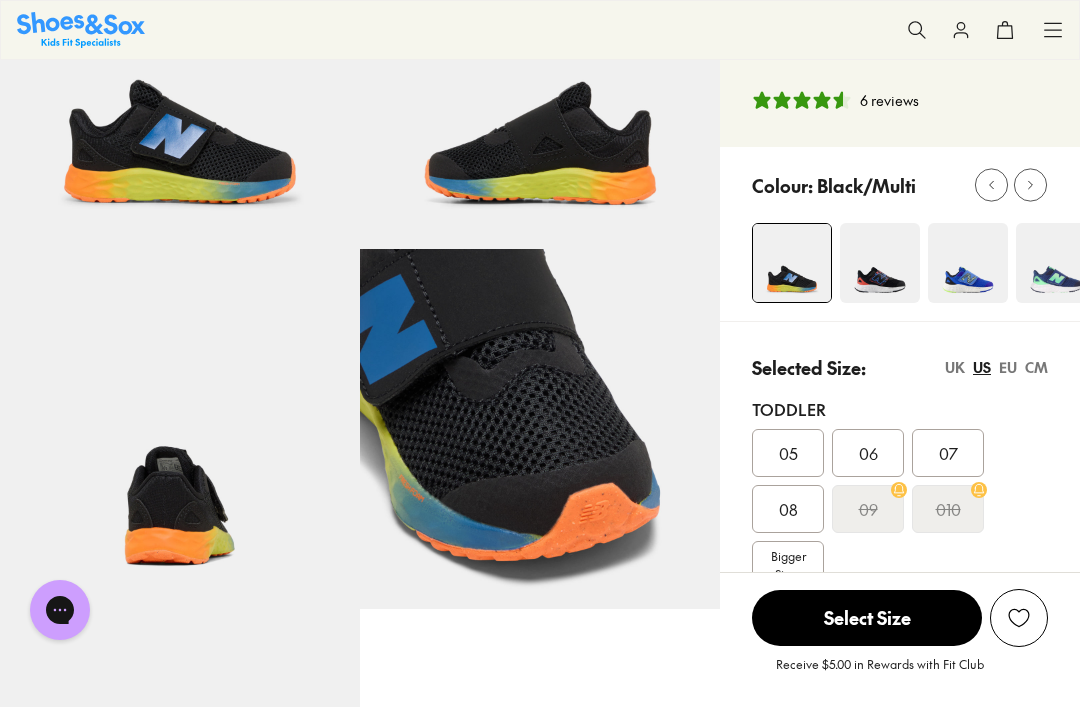 scroll, scrollTop: 0, scrollLeft: 0, axis: both 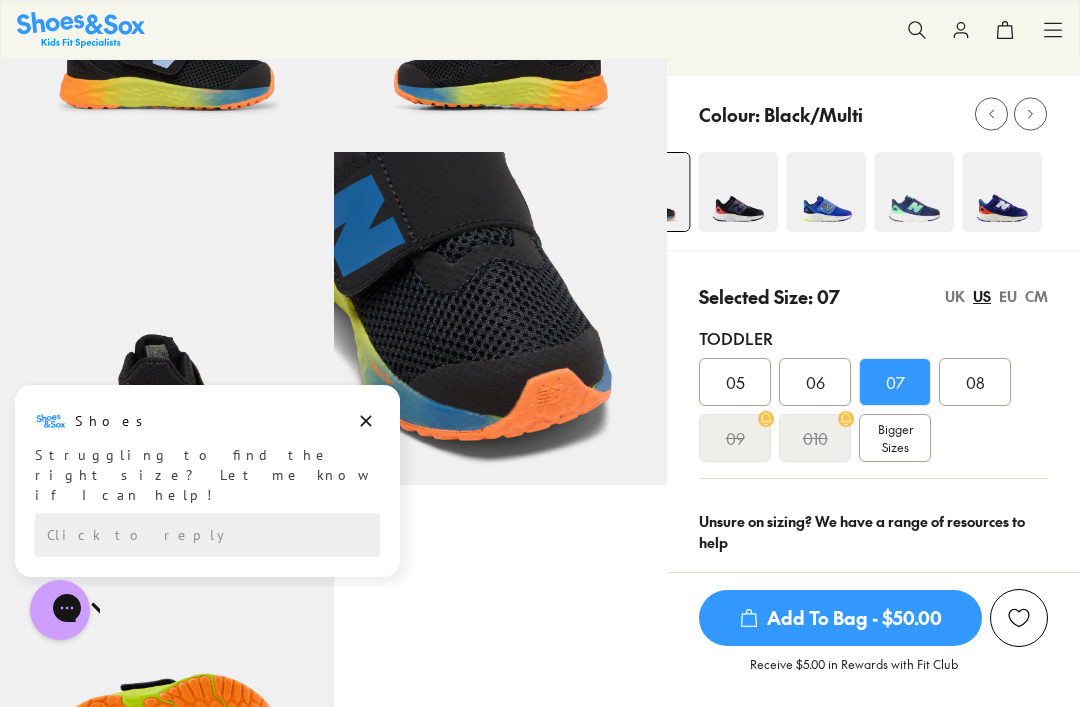 click at bounding box center [1002, 192] 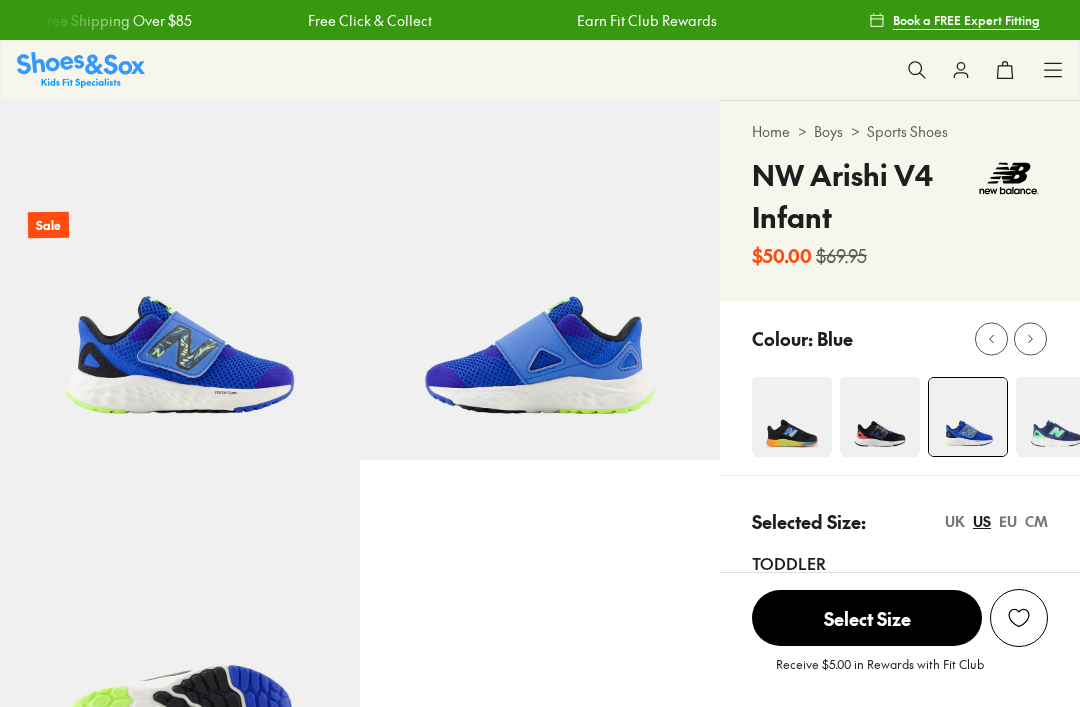 scroll, scrollTop: 0, scrollLeft: 0, axis: both 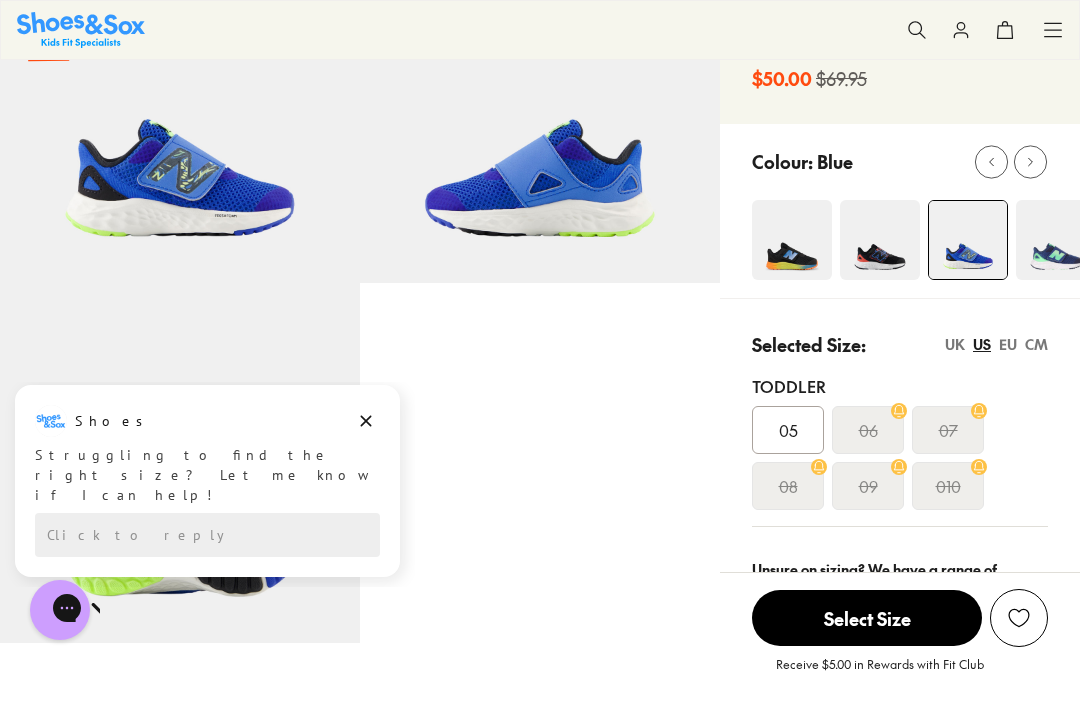 click at bounding box center [880, 240] 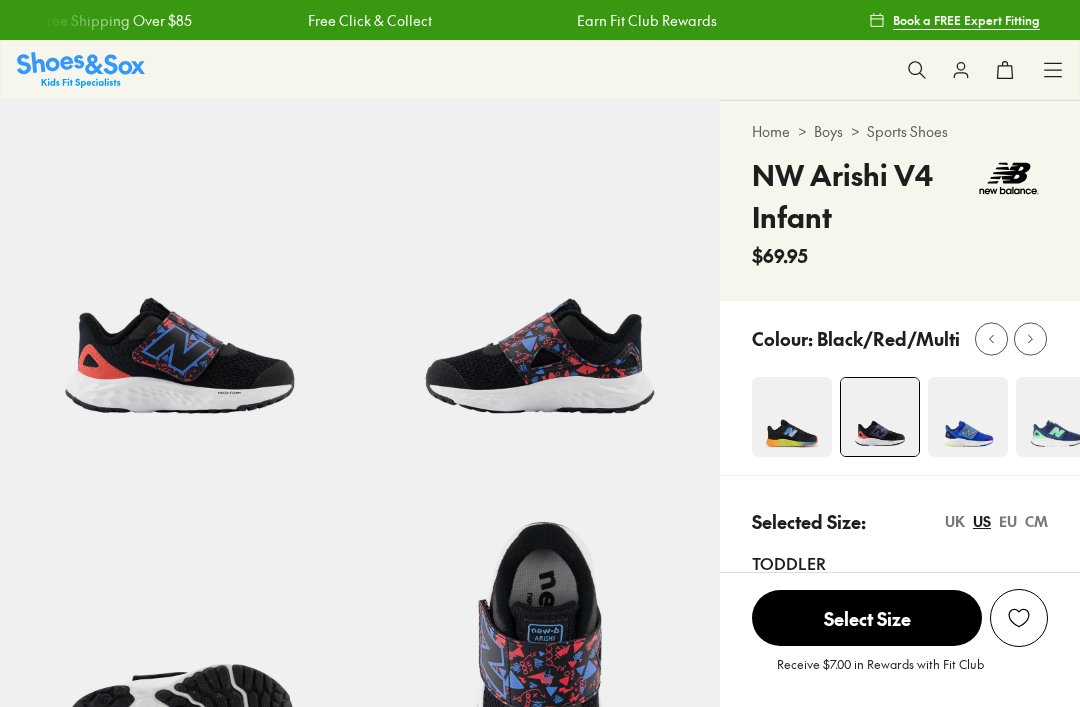 scroll, scrollTop: 0, scrollLeft: 0, axis: both 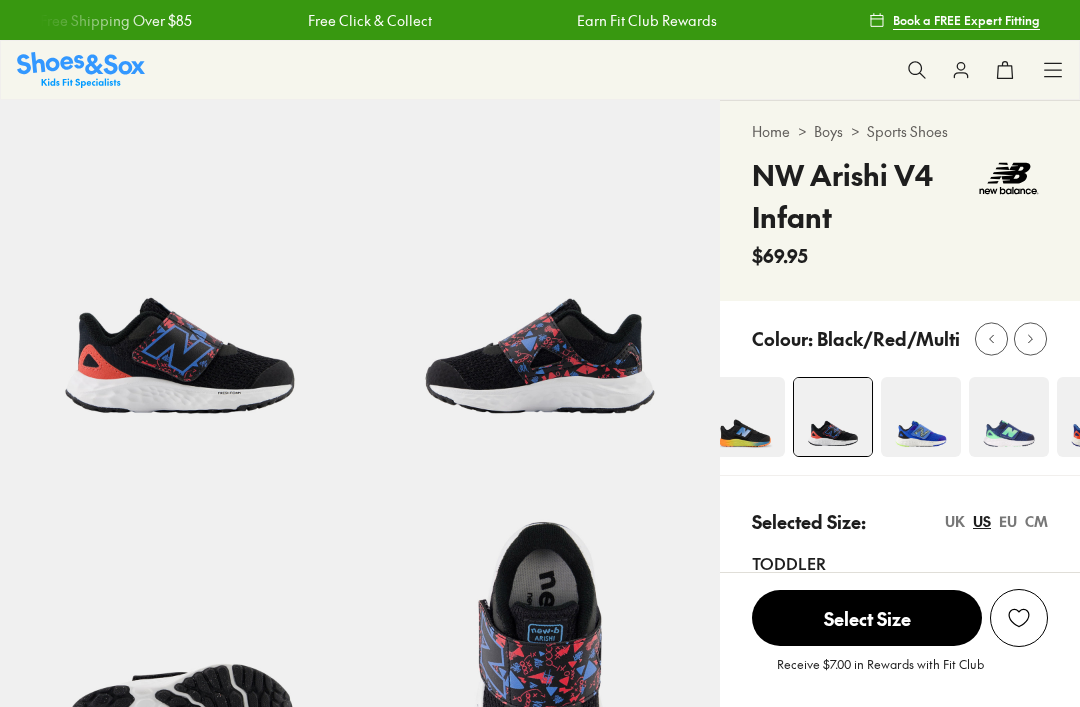 select on "*" 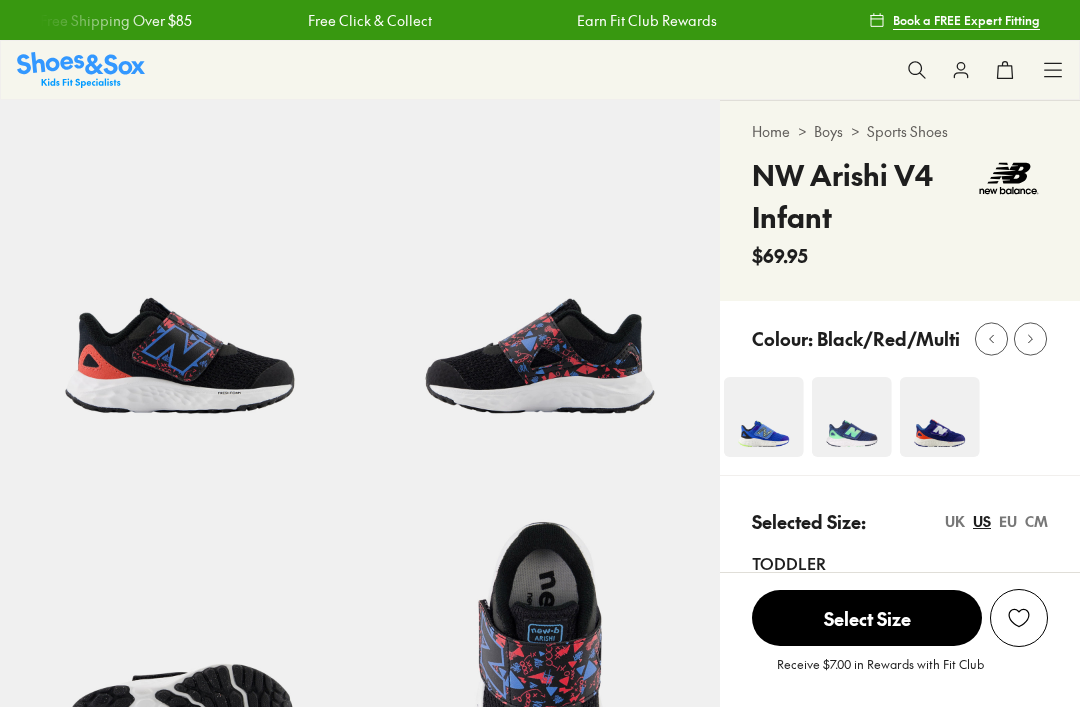 scroll, scrollTop: 0, scrollLeft: 0, axis: both 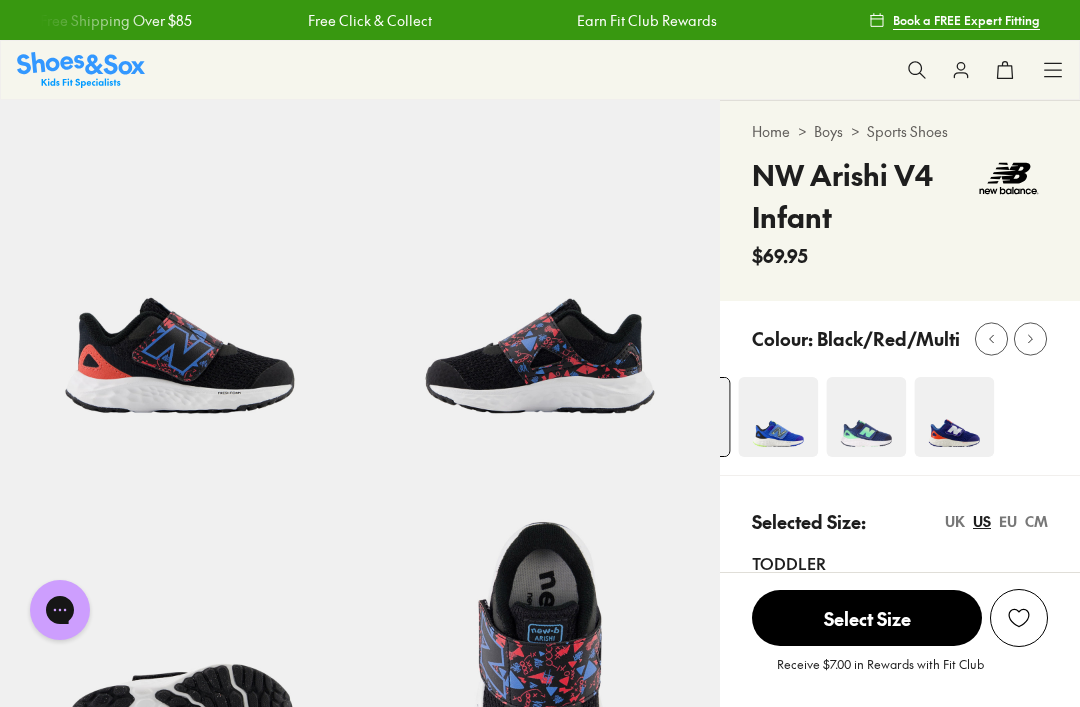 click at bounding box center (866, 417) 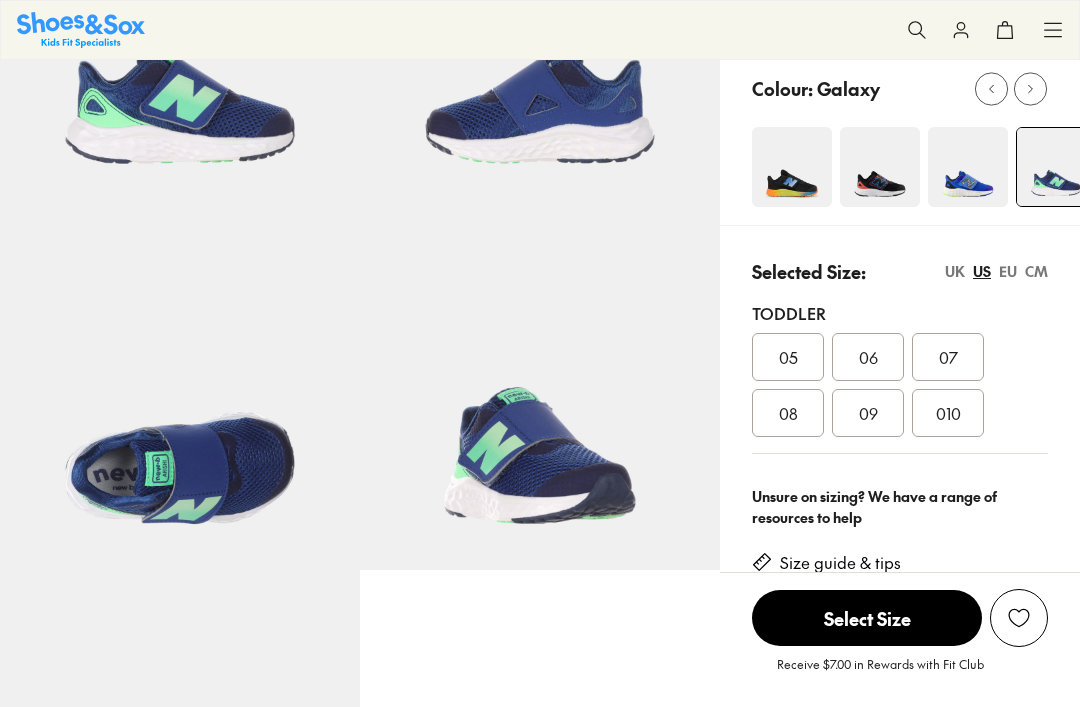 select on "*" 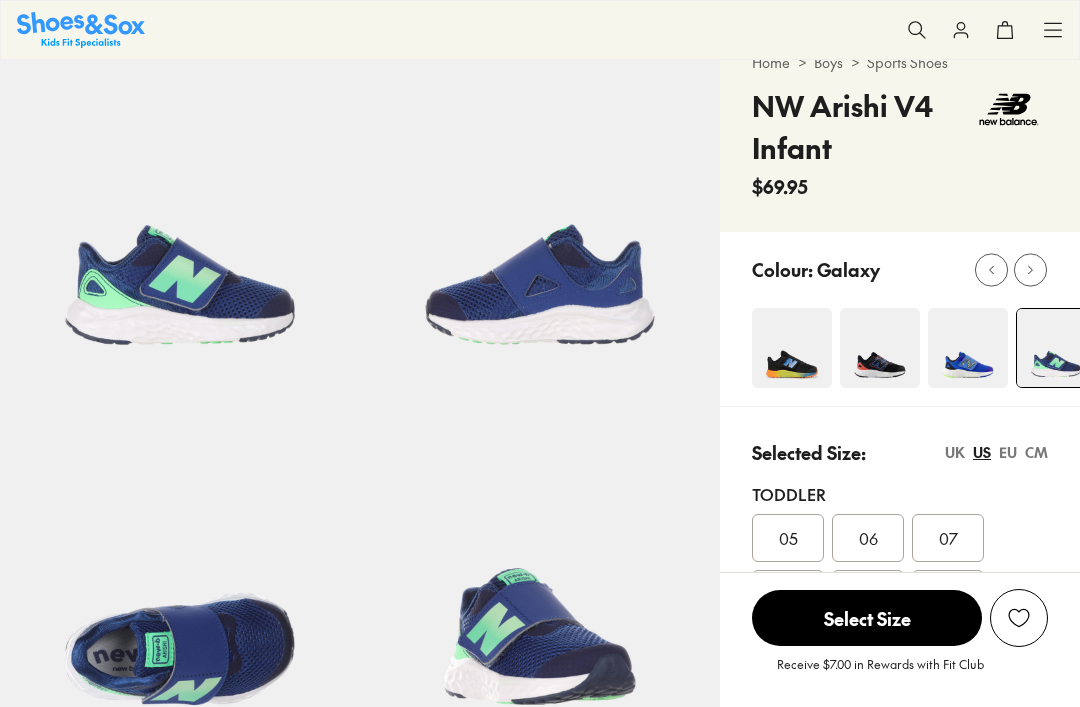 scroll, scrollTop: 0, scrollLeft: 0, axis: both 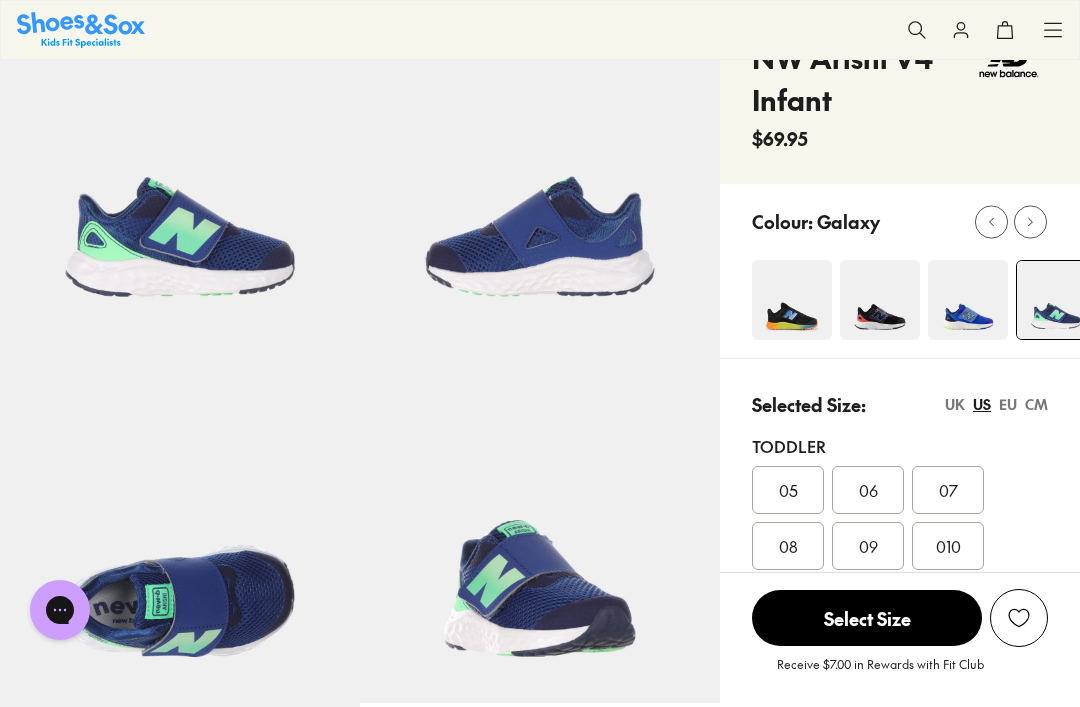 click on "07" at bounding box center (948, 490) 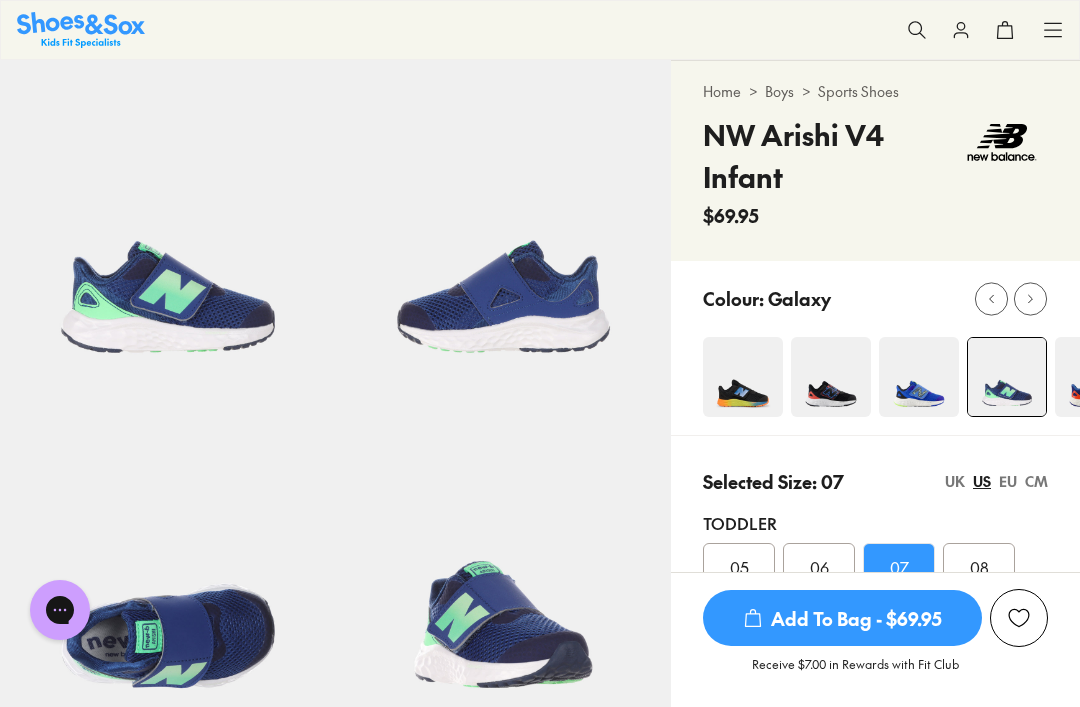 scroll, scrollTop: 0, scrollLeft: 0, axis: both 